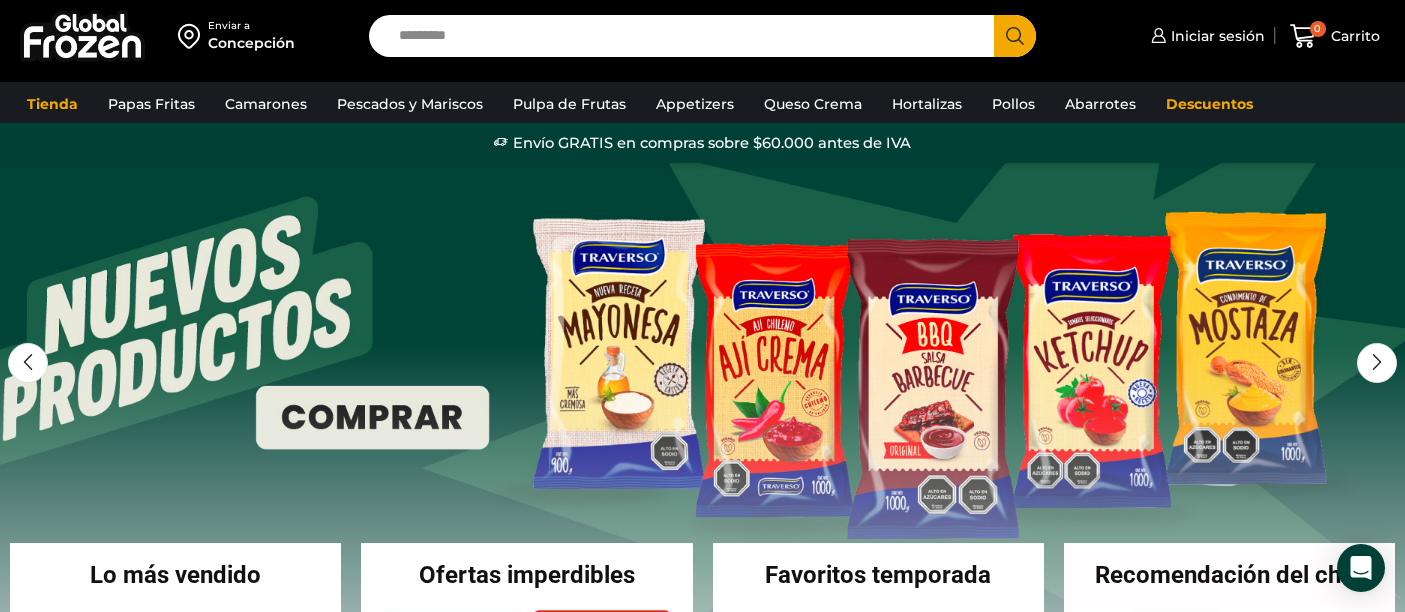 scroll, scrollTop: 0, scrollLeft: 0, axis: both 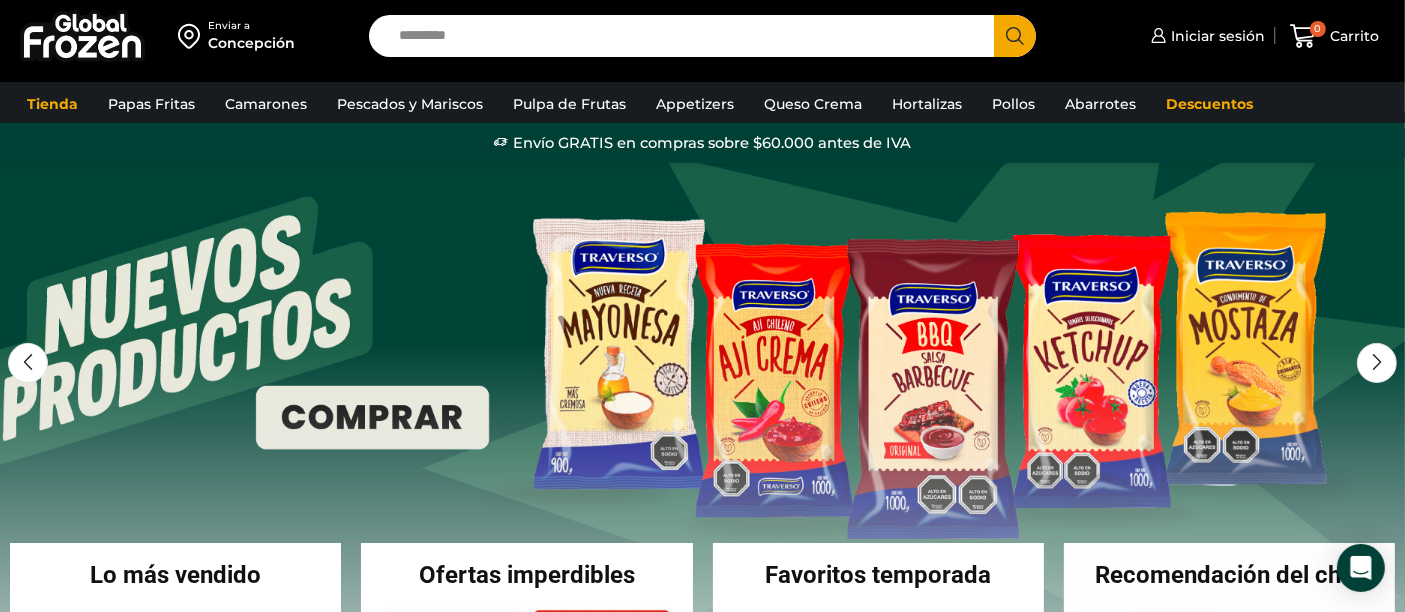 click on "Search input" at bounding box center [687, 36] 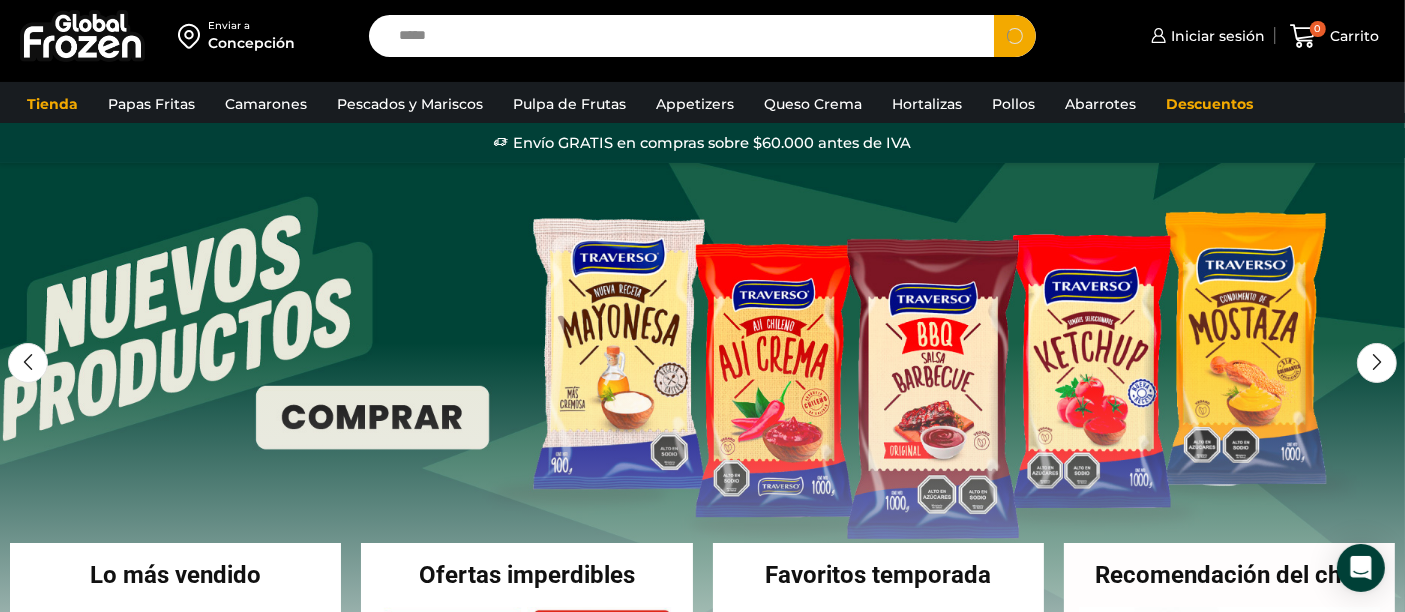 type on "*****" 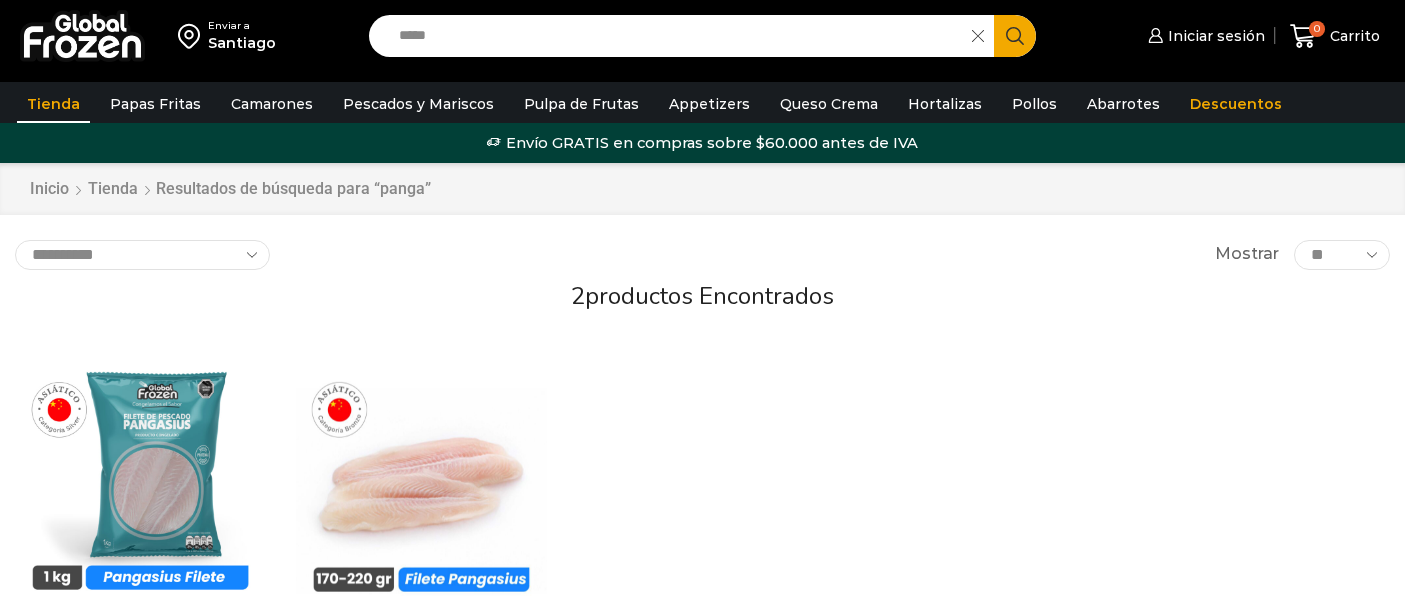 scroll, scrollTop: 0, scrollLeft: 0, axis: both 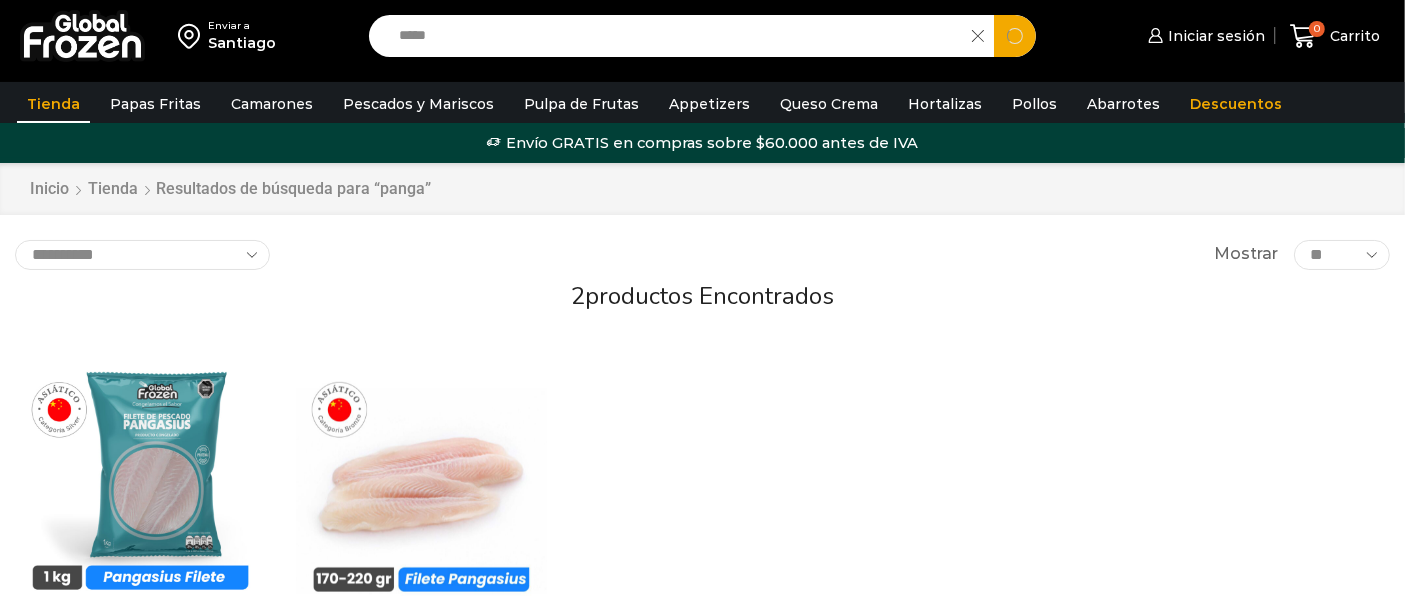 click on "*****" at bounding box center (676, 36) 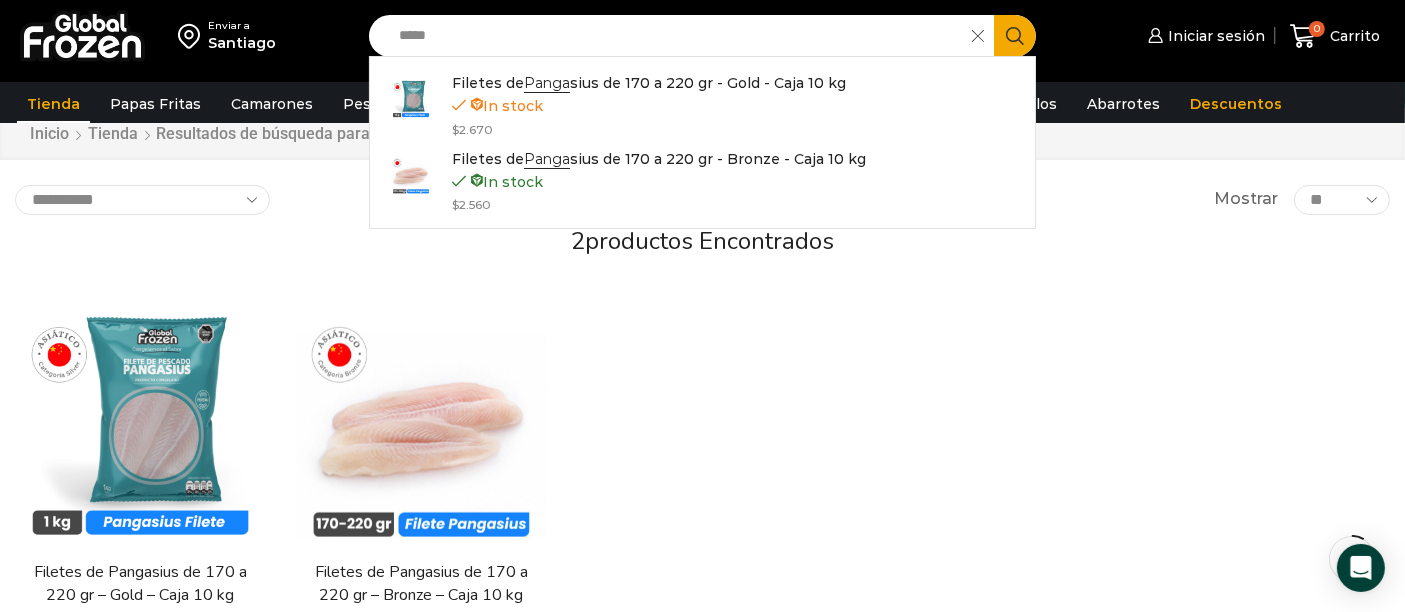 scroll, scrollTop: 111, scrollLeft: 0, axis: vertical 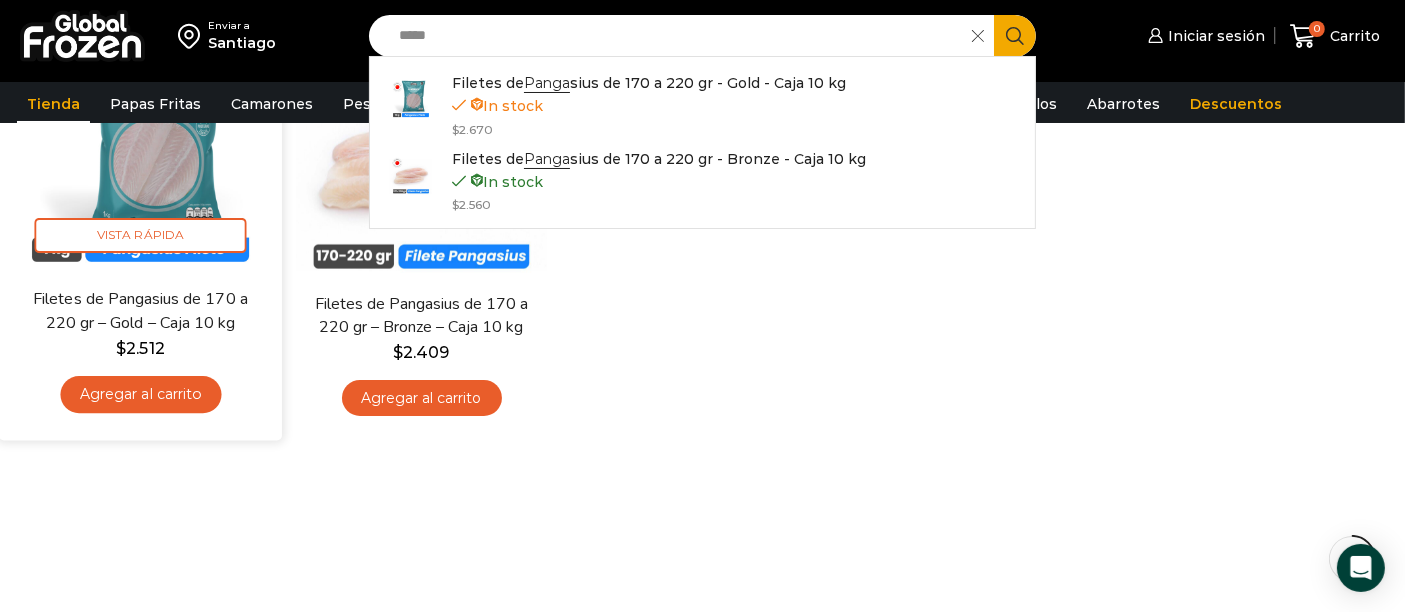 click on "Agregar al carrito" at bounding box center (140, 394) 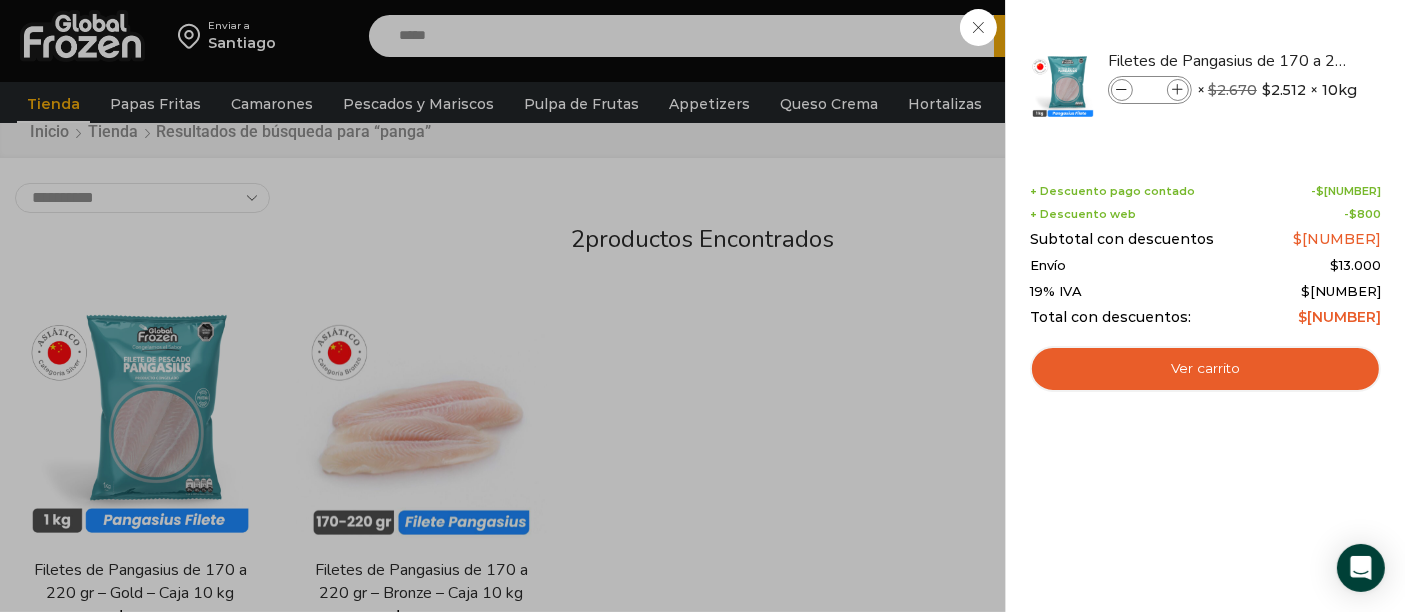 scroll, scrollTop: 0, scrollLeft: 0, axis: both 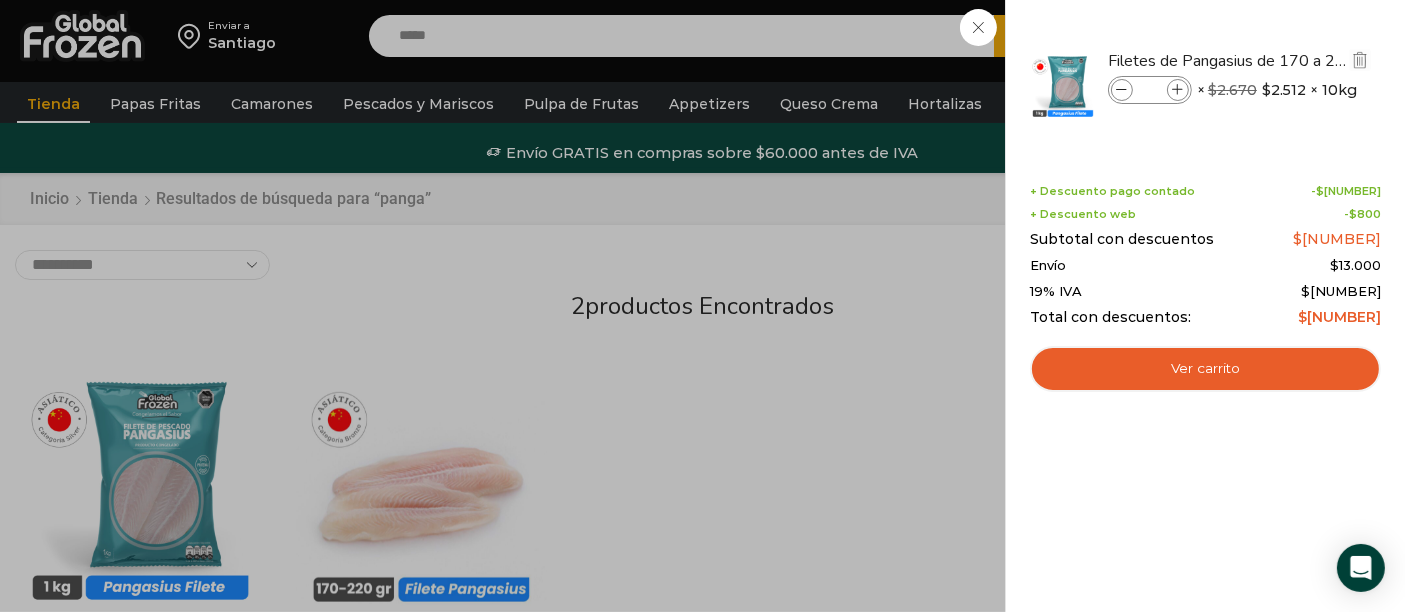 click at bounding box center (1178, 90) 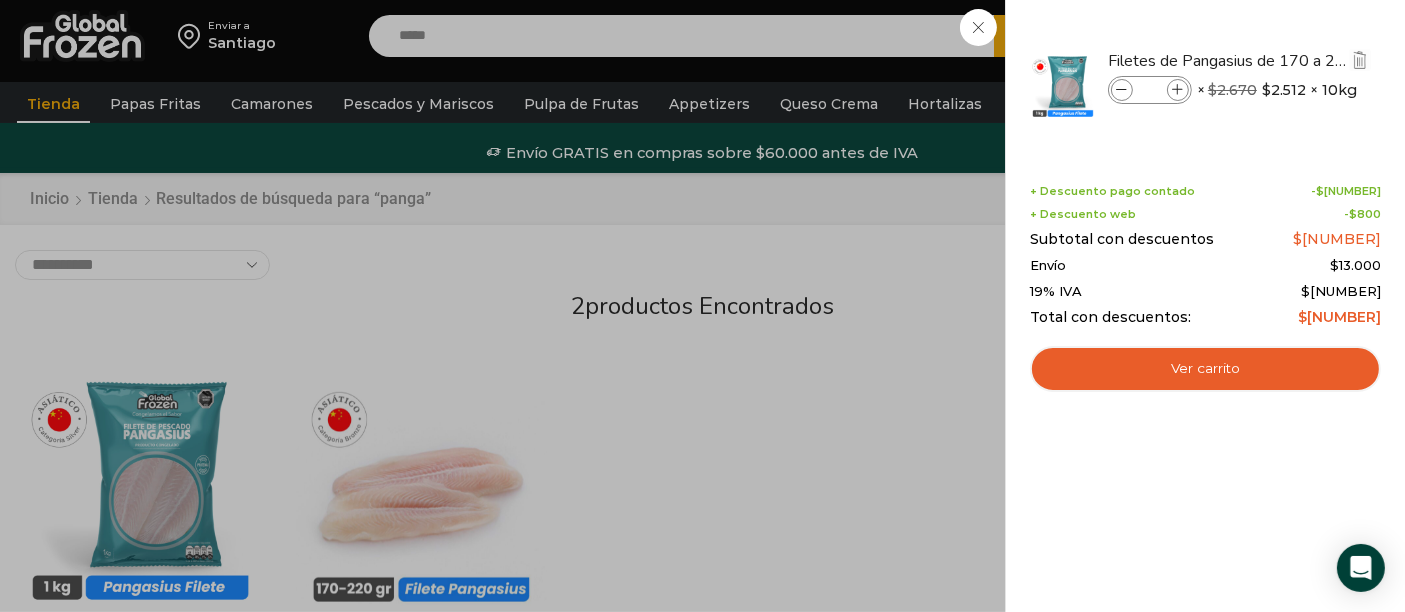 click at bounding box center [1178, 90] 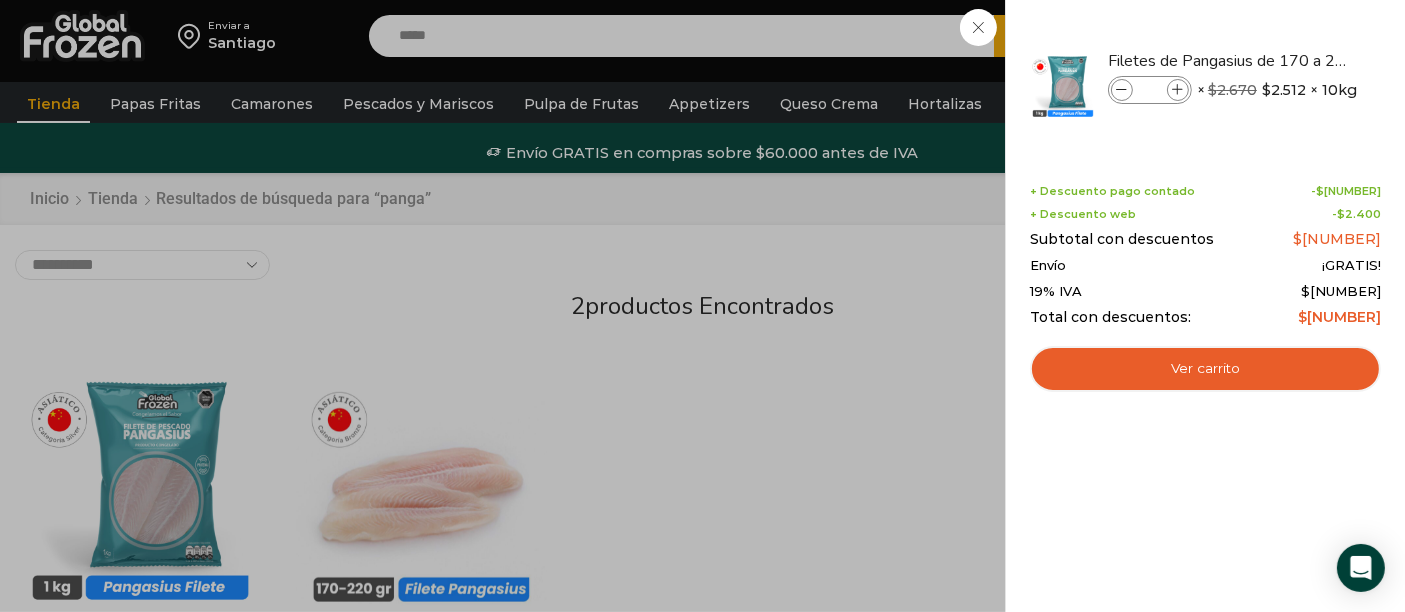 click on "3
Carrito
3
3
Shopping Cart
*" at bounding box center [1335, 36] 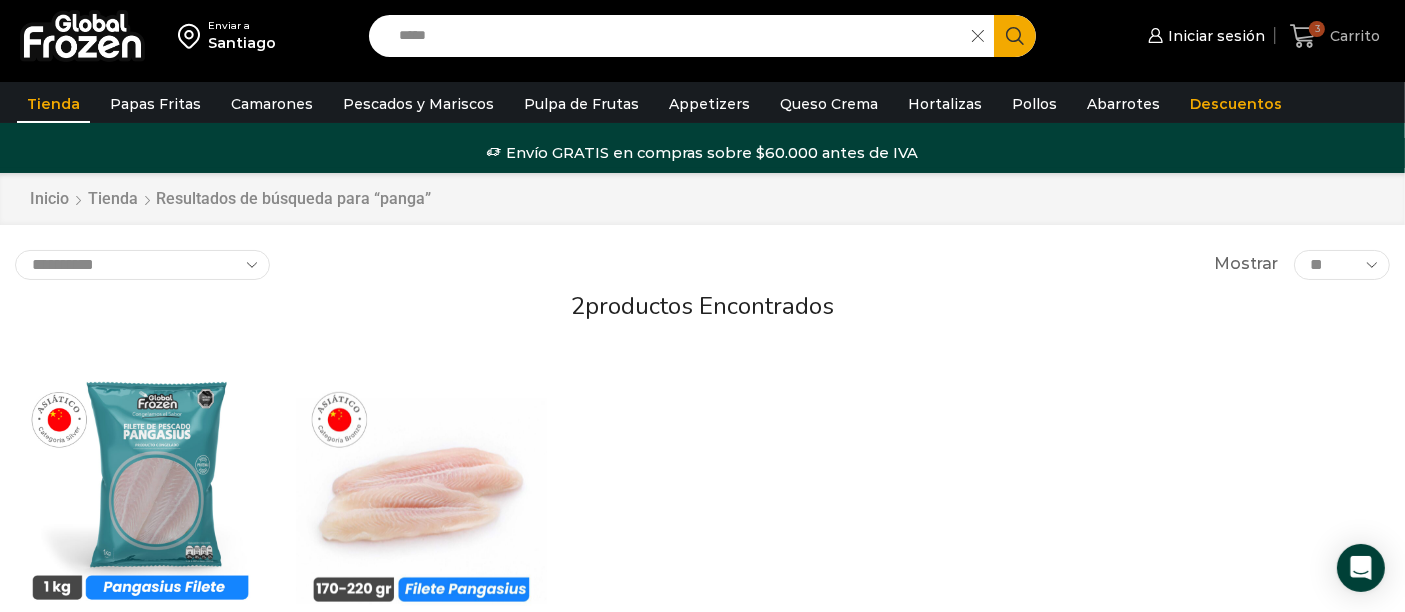 click at bounding box center [1303, 36] 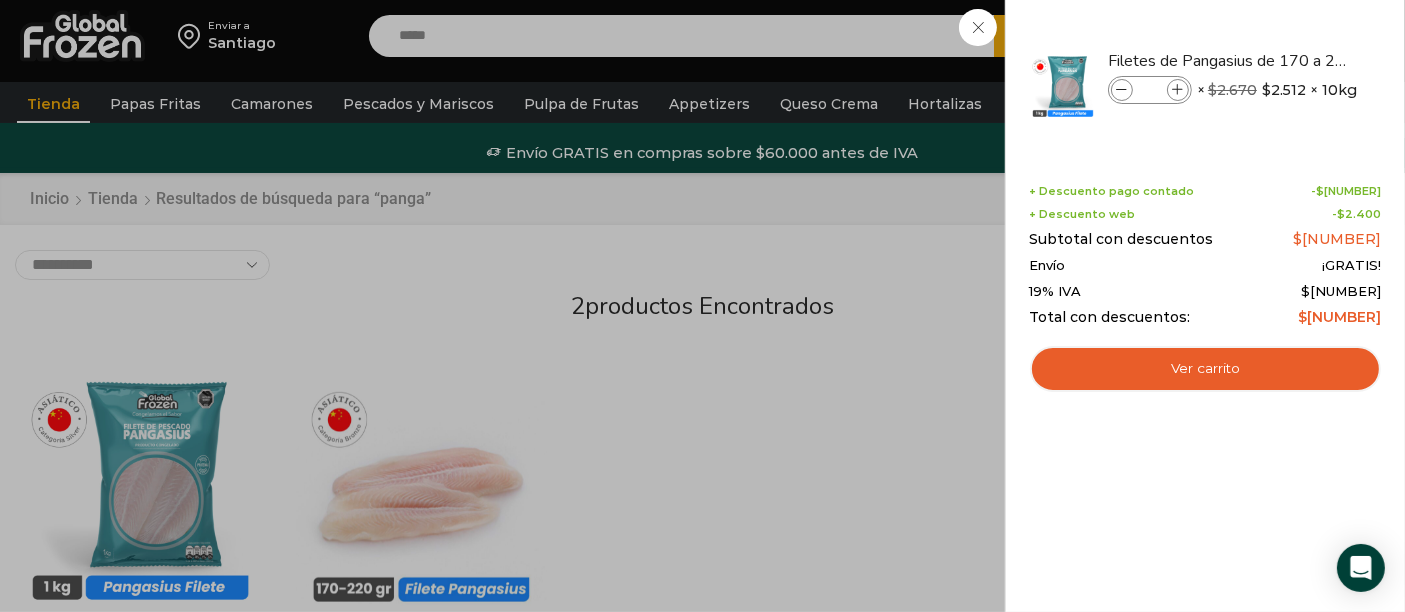 click on "3
Carrito
3
3
Shopping Cart
*" at bounding box center [1335, 36] 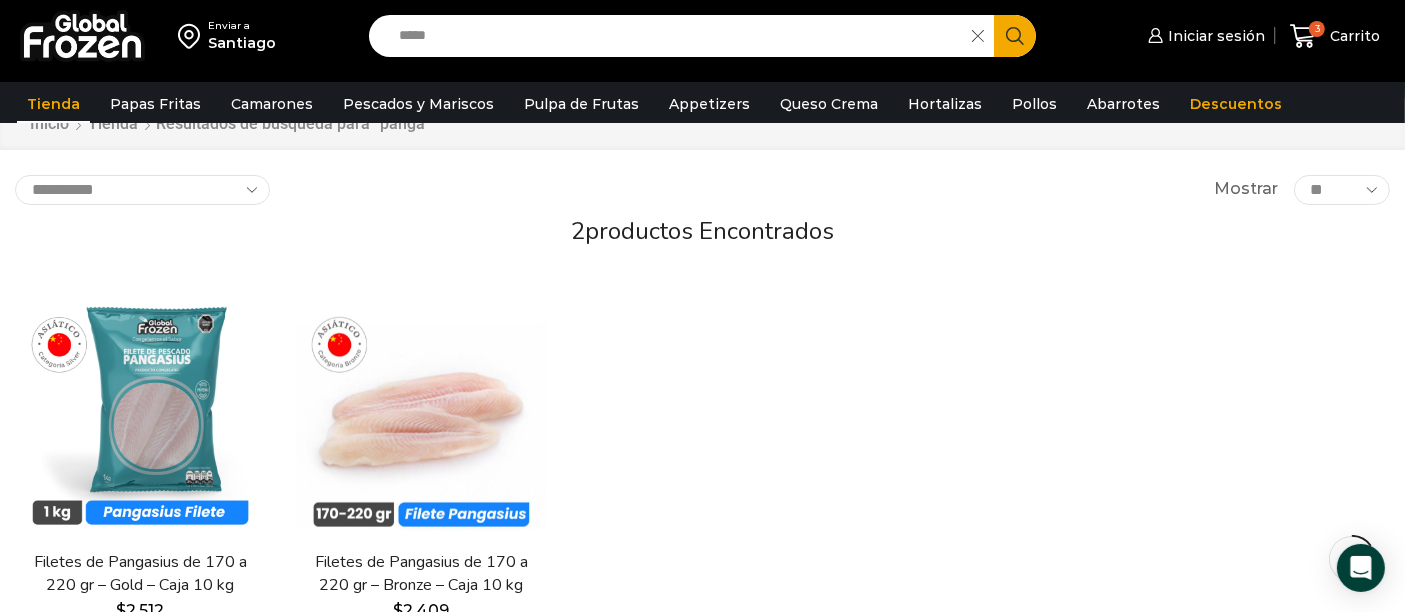 scroll, scrollTop: 0, scrollLeft: 0, axis: both 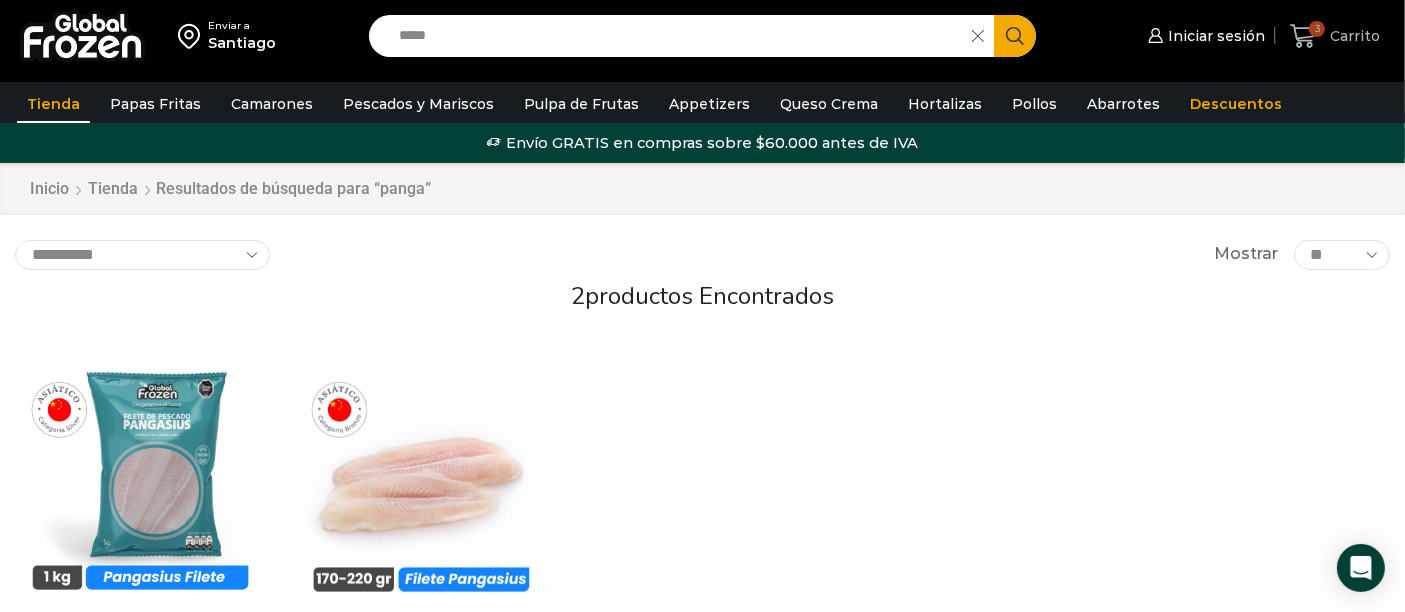click at bounding box center [1303, 36] 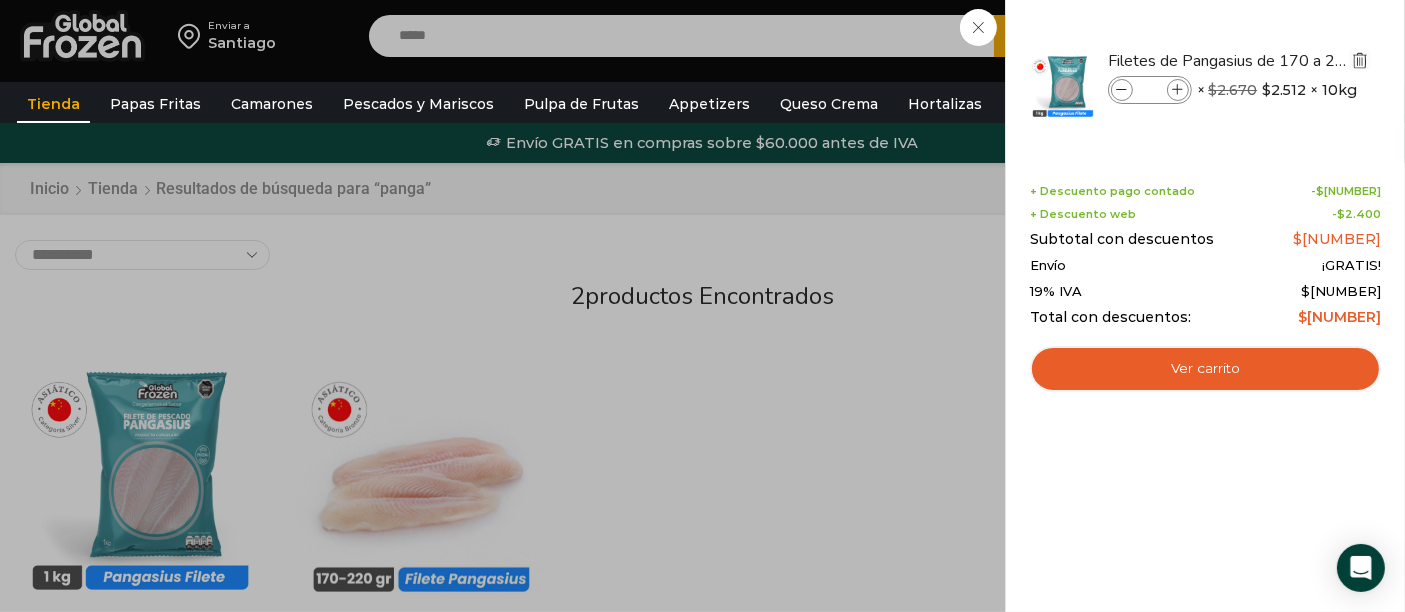 click at bounding box center [1360, 60] 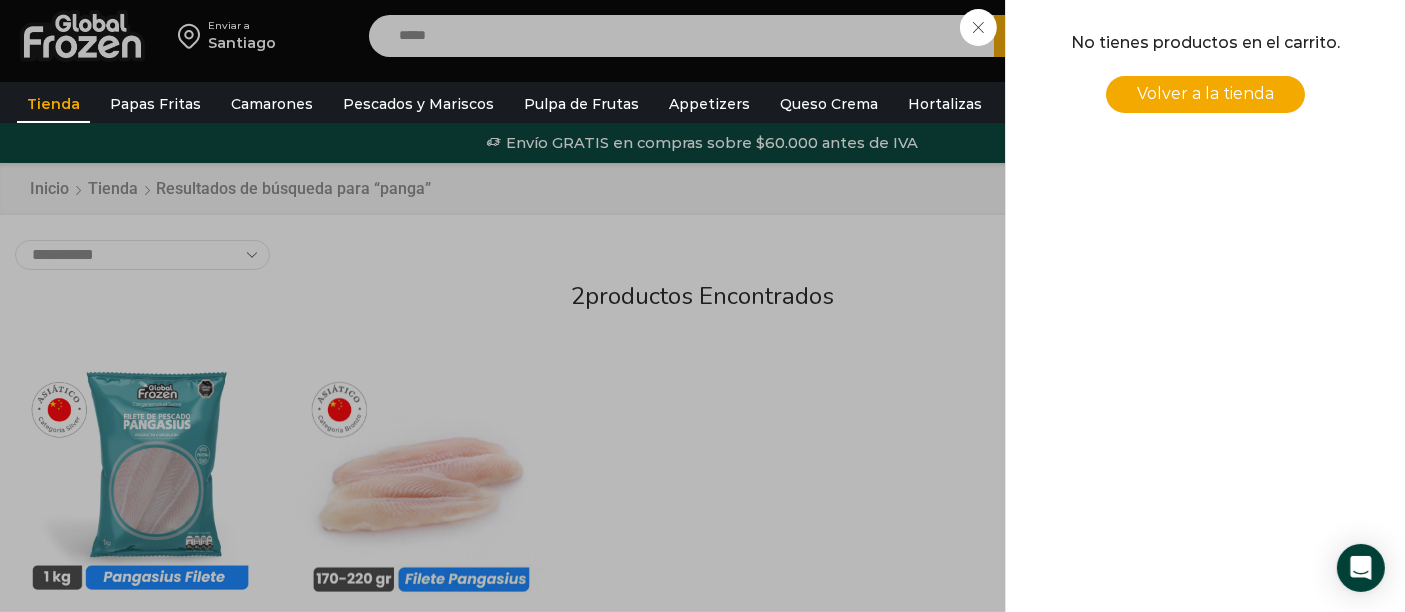 click on "0
Carrito
0
0
Shopping Cart
No tienes productos en el carrito.
Volver a la tienda" at bounding box center (1335, 36) 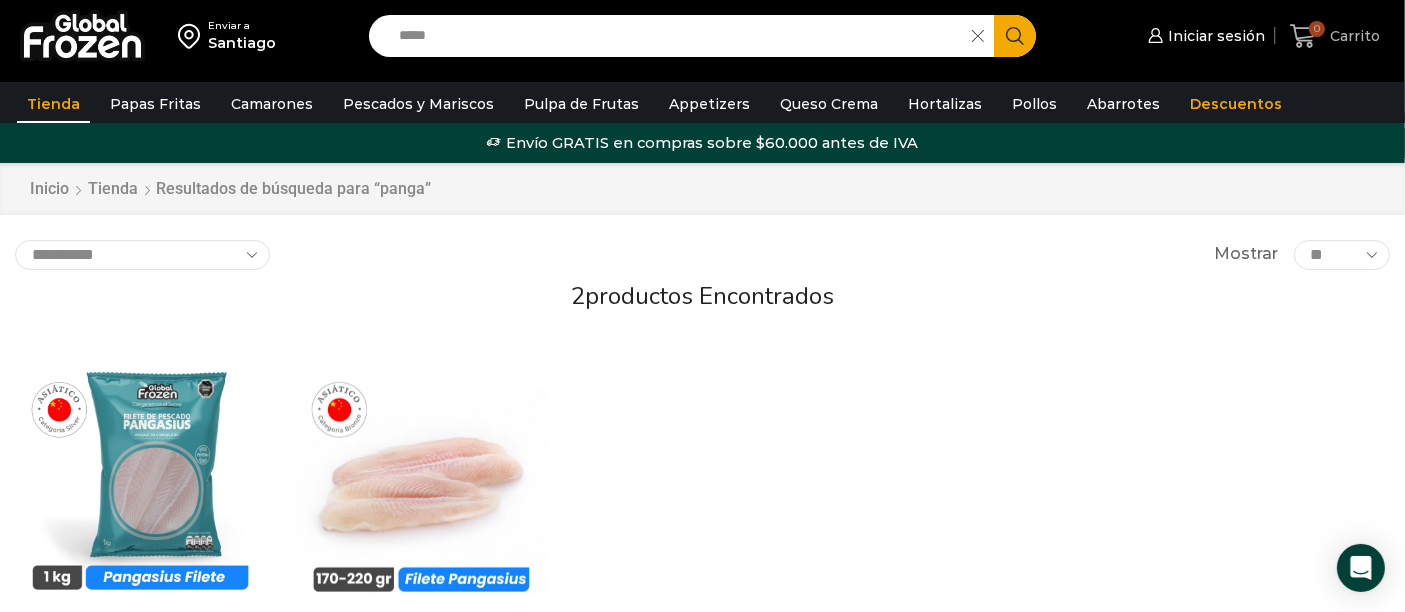 click on "0" at bounding box center (1307, 36) 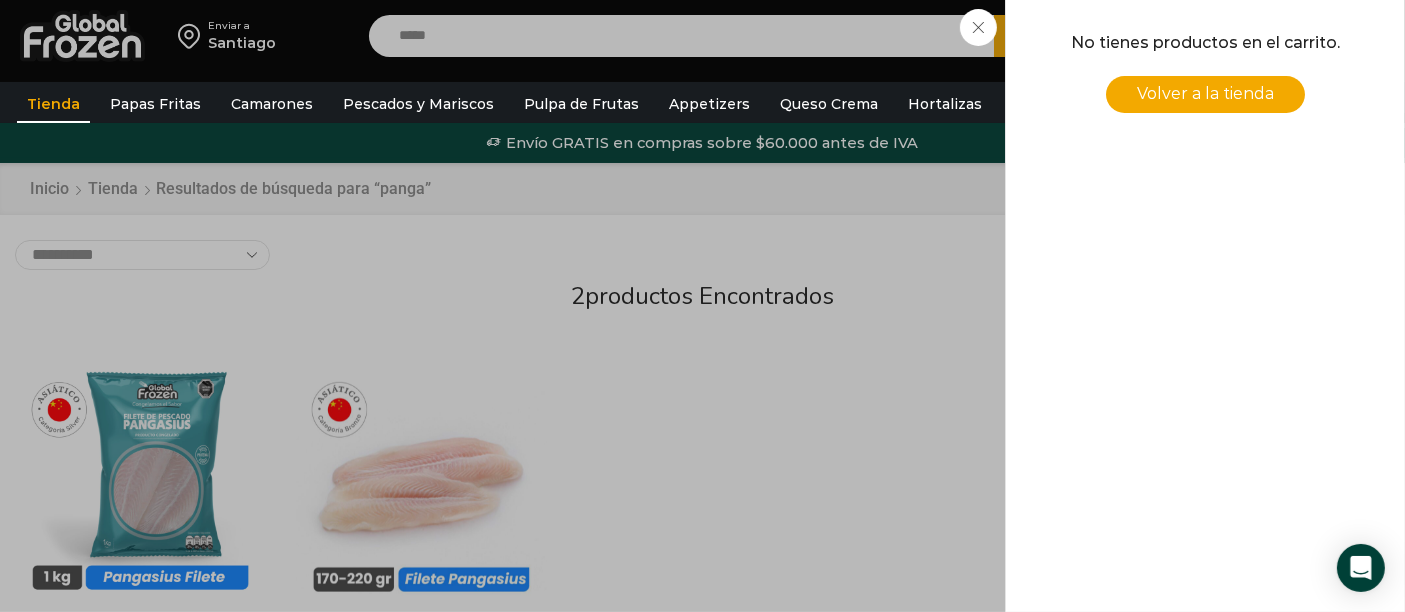 click on "0
Carrito
0
0
Shopping Cart
No tienes productos en el carrito.
Volver a la tienda" at bounding box center [1335, 36] 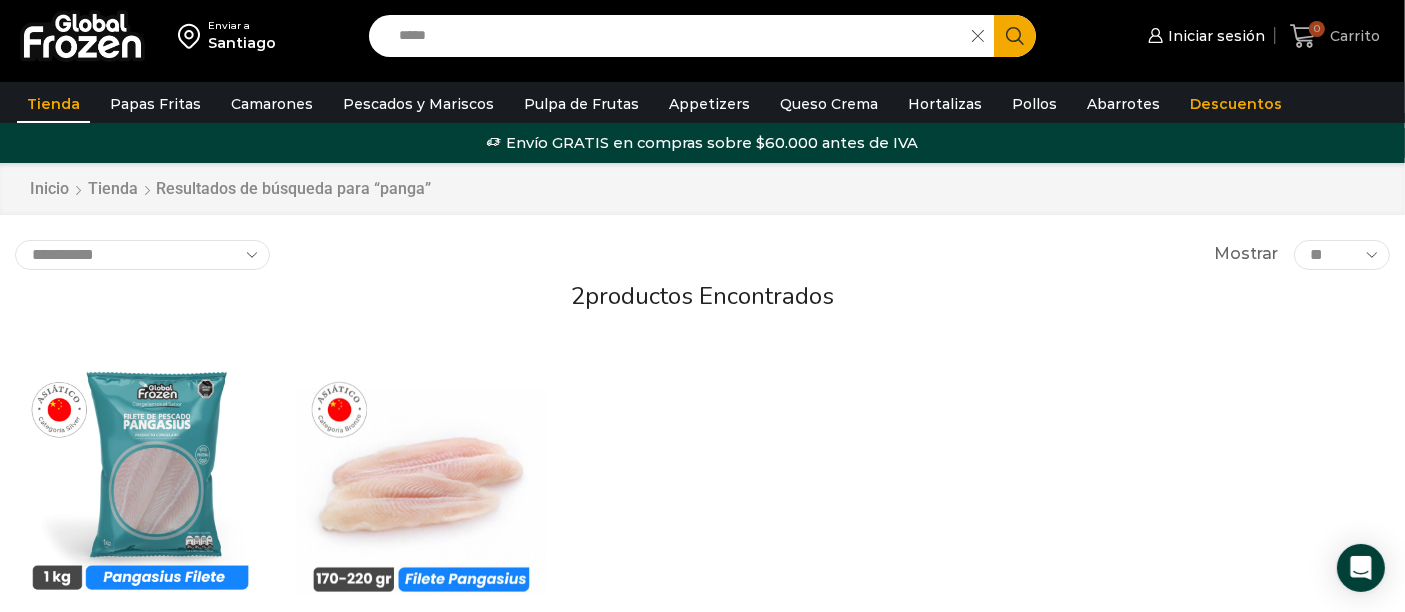 click on "0" at bounding box center (1317, 29) 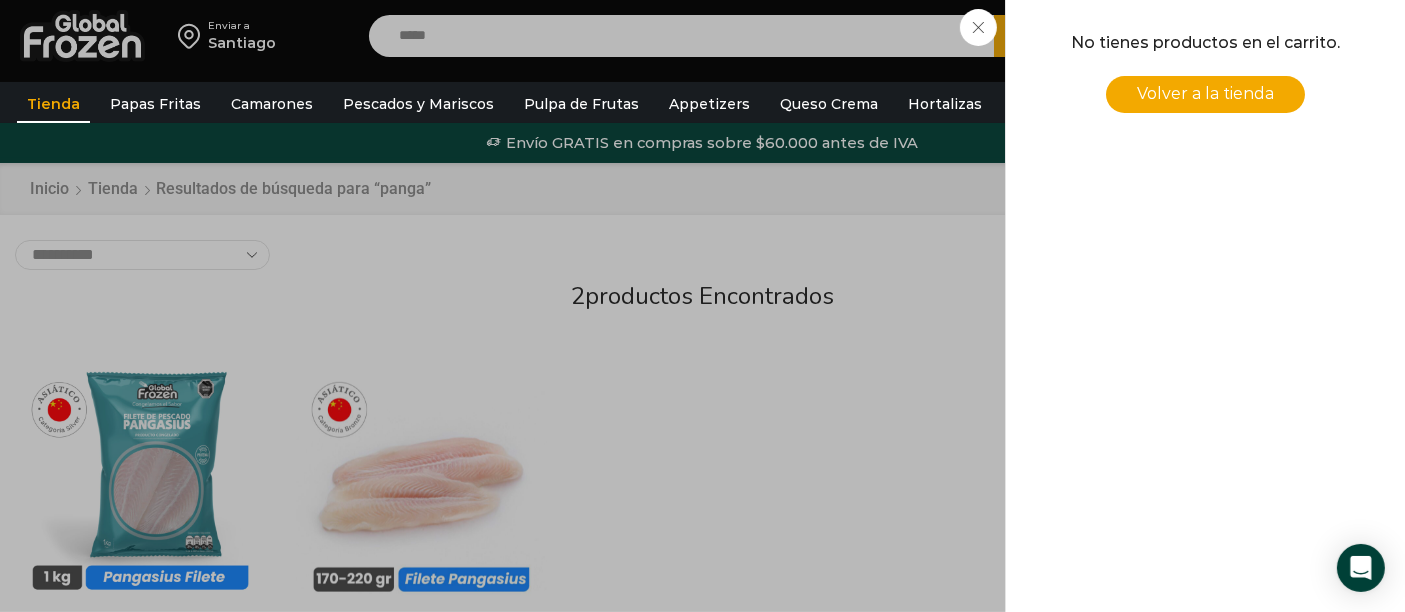 click on "0
Carrito
0
0
Shopping Cart
No tienes productos en el carrito.
Volver a la tienda" at bounding box center [1335, 36] 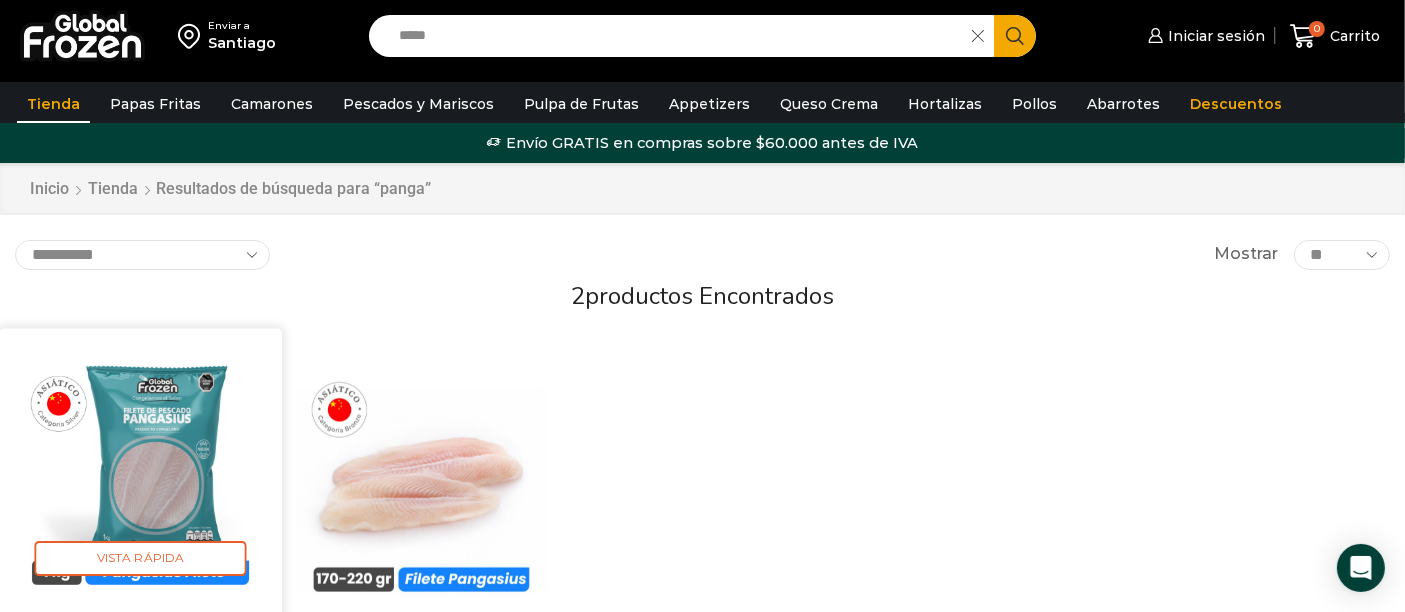 drag, startPoint x: 132, startPoint y: 472, endPoint x: 542, endPoint y: 338, distance: 431.3421 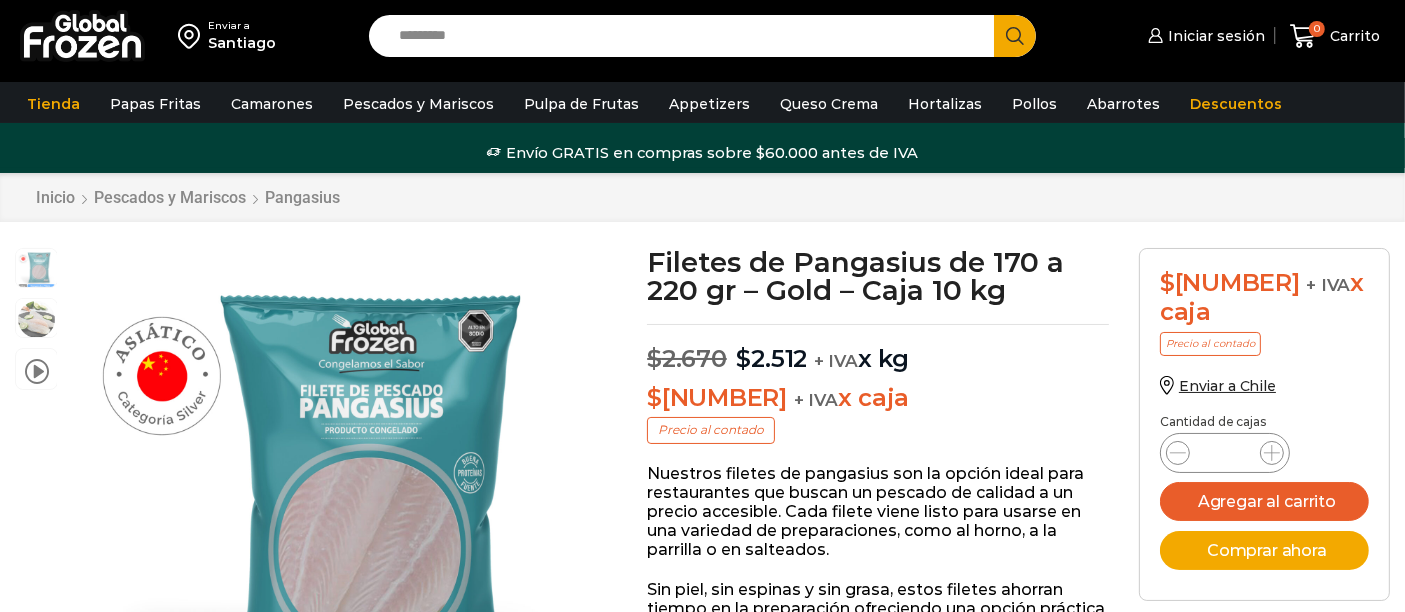 scroll, scrollTop: 0, scrollLeft: 0, axis: both 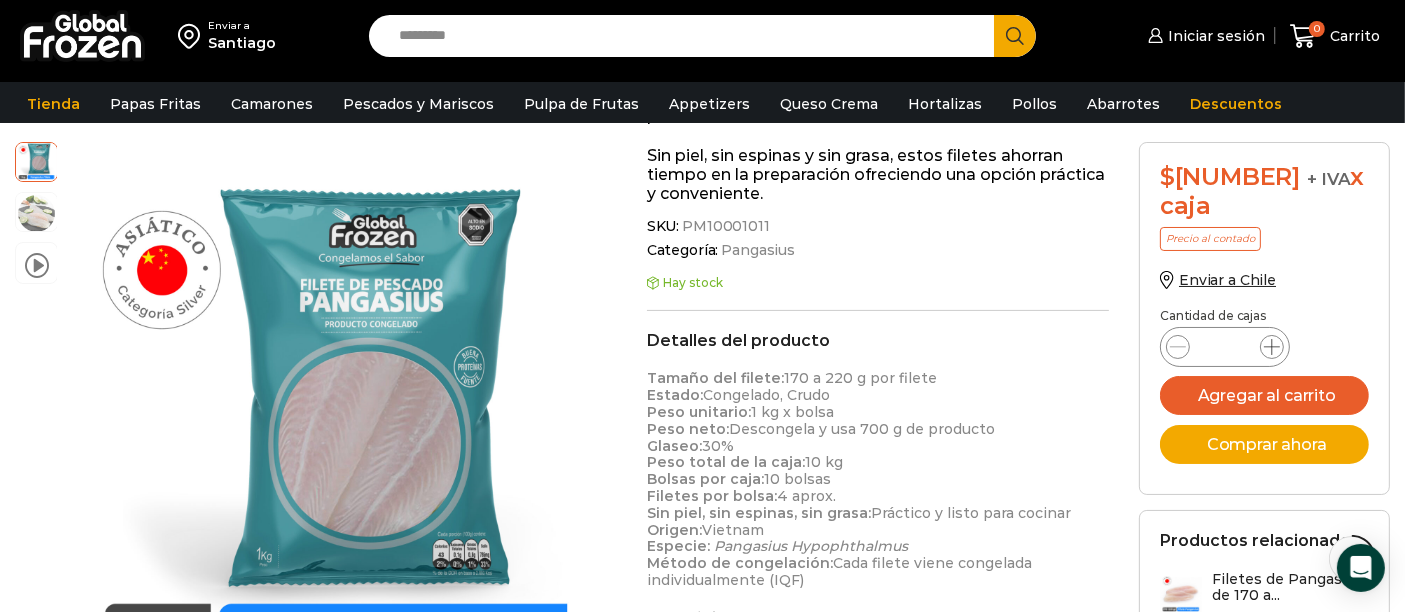 click at bounding box center (1272, 347) 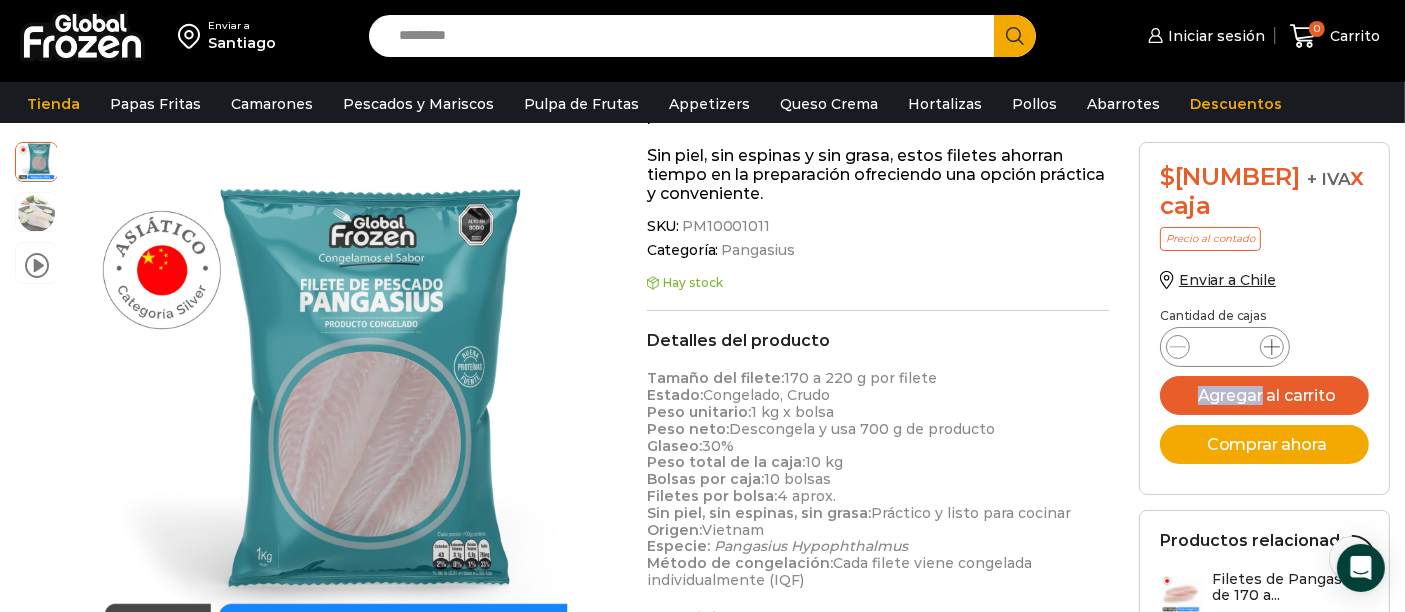 click at bounding box center (1272, 347) 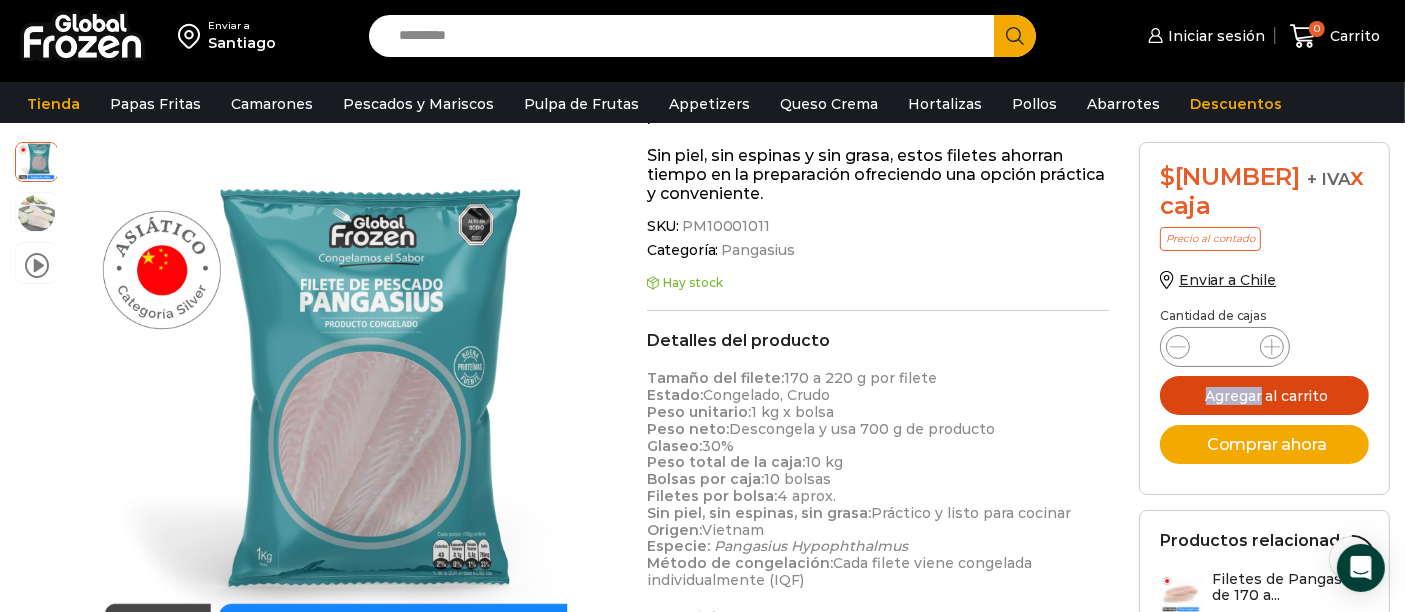 click on "Agregar al carrito" at bounding box center (1264, 395) 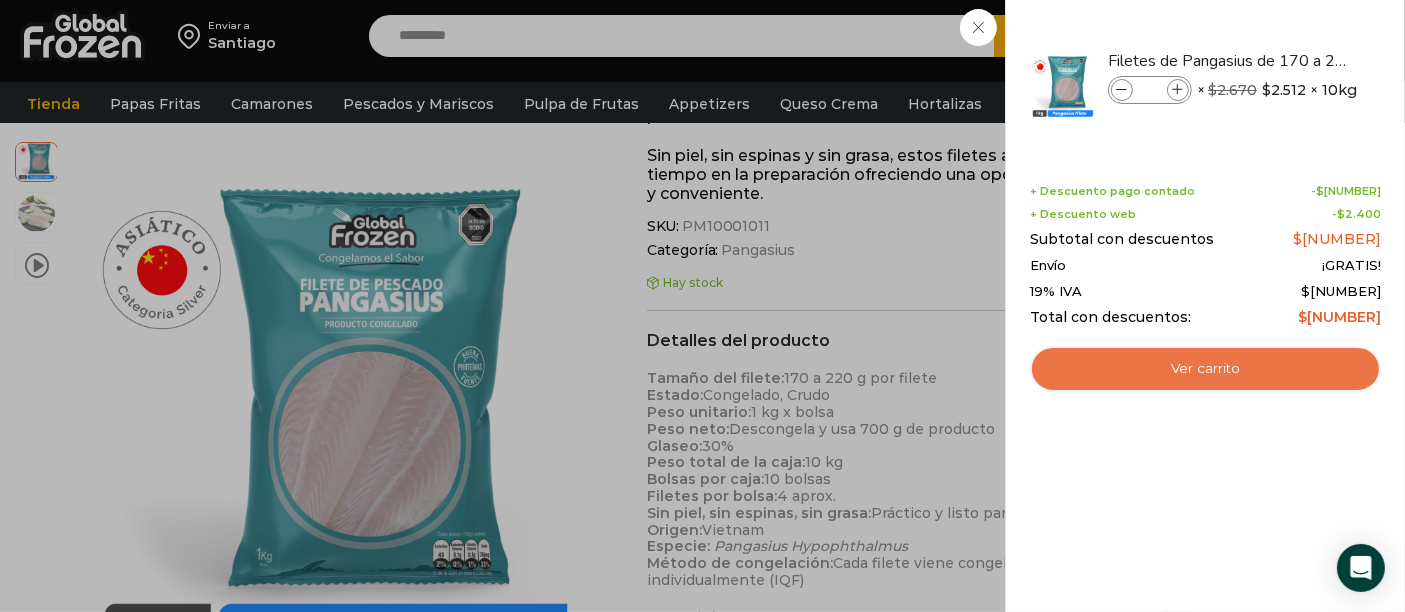 click on "Ver carrito" at bounding box center [1205, 369] 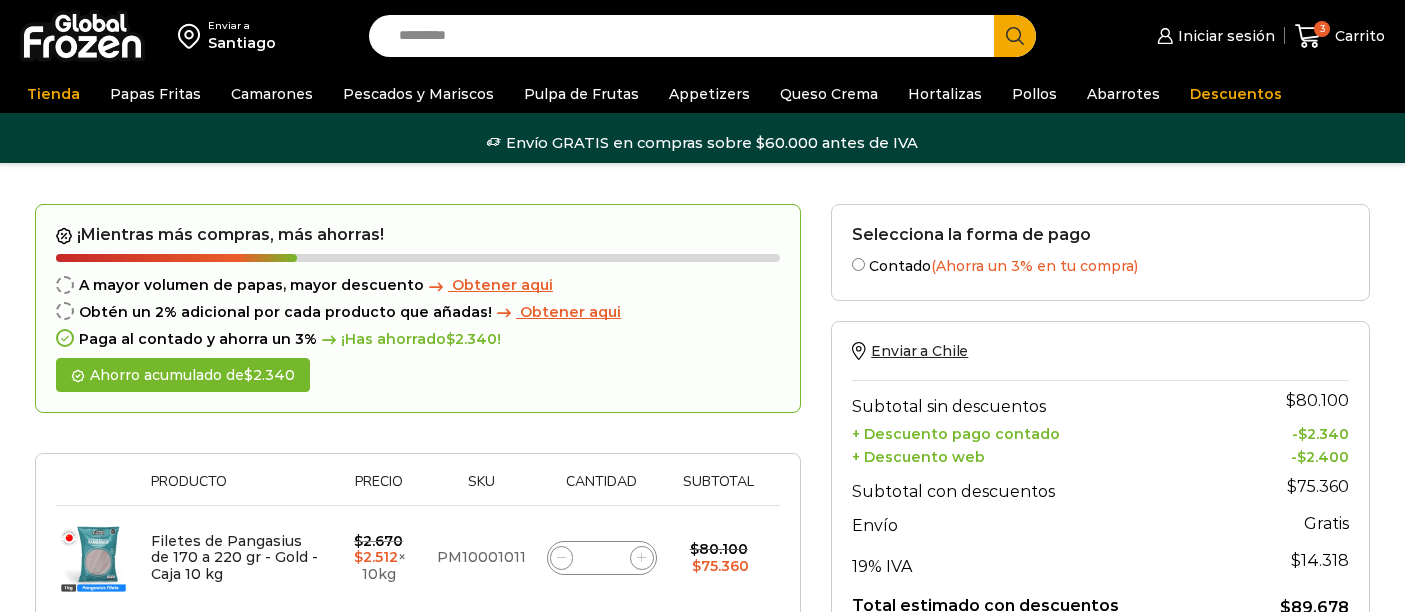 scroll, scrollTop: 0, scrollLeft: 0, axis: both 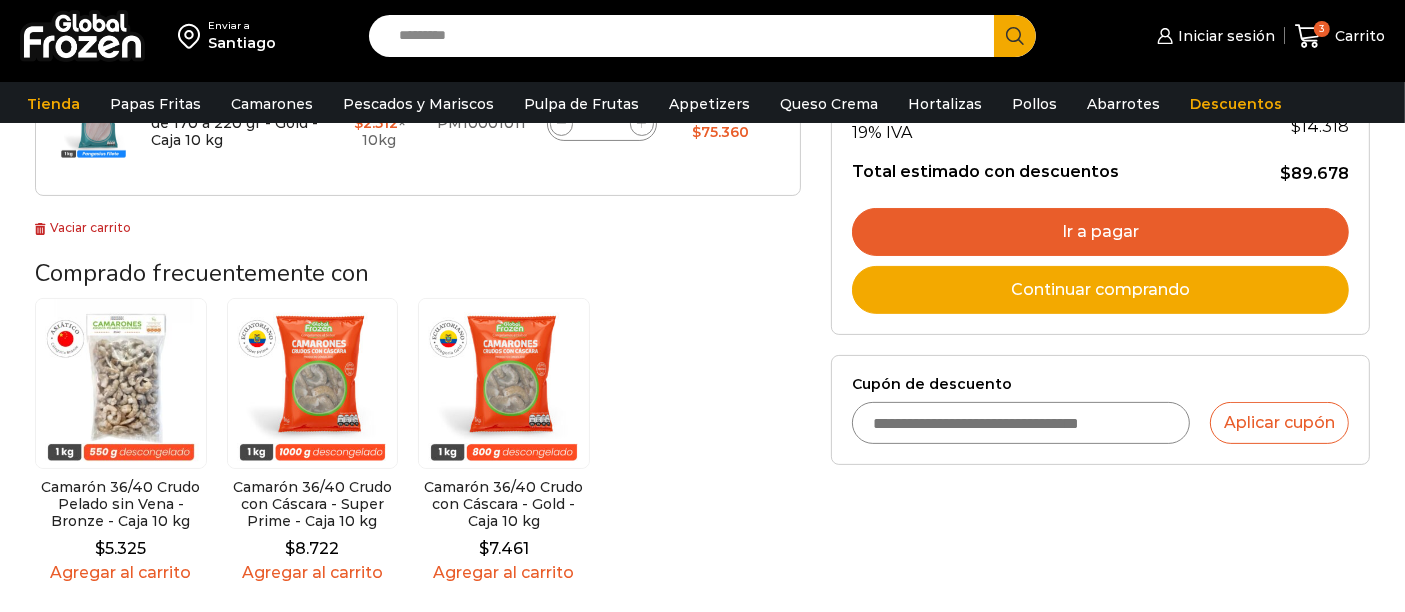 drag, startPoint x: 1058, startPoint y: 220, endPoint x: 1277, endPoint y: 220, distance: 219 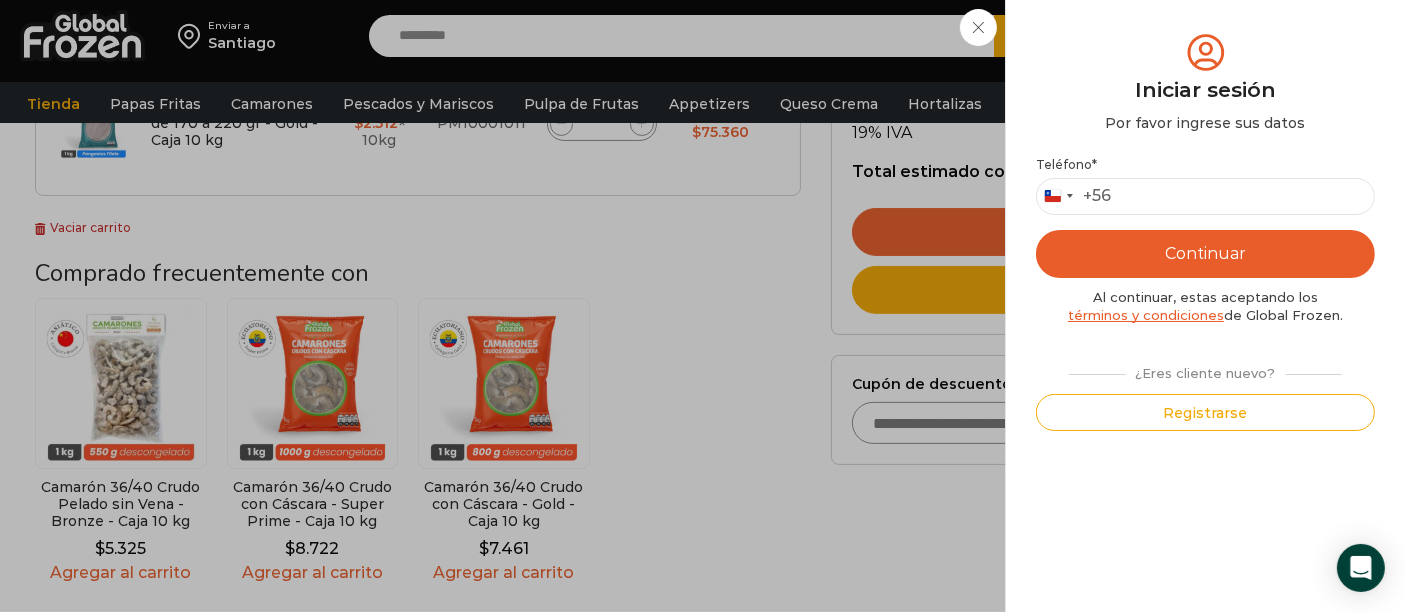 click on "Iniciar sesión
Mi cuenta
Login
Register
Iniciar sesión
Por favor ingrese sus datos
Iniciar sesión
Se envió un mensaje de WhatsApp con el código de verificación a tu teléfono
* ." at bounding box center (1213, 36) 